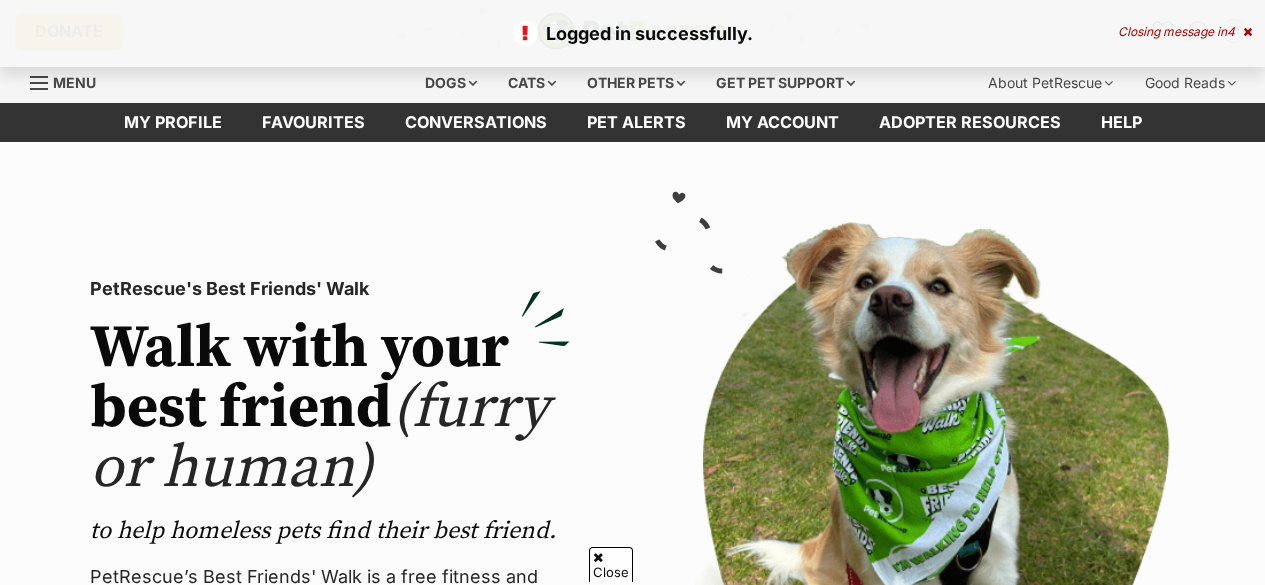 scroll, scrollTop: 376, scrollLeft: 0, axis: vertical 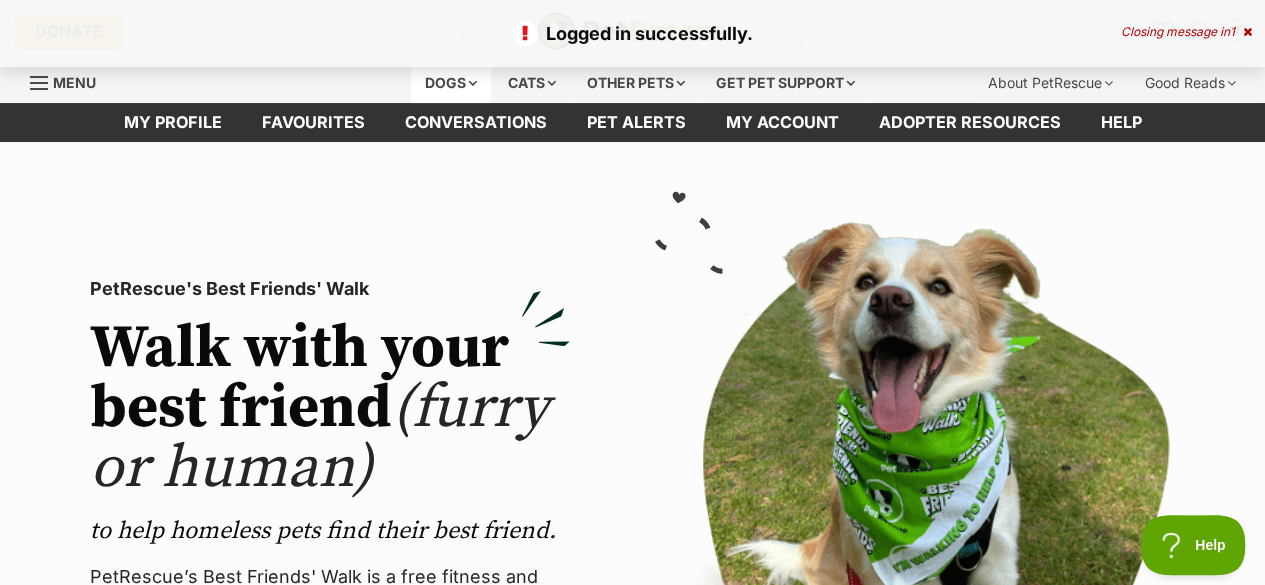 click on "Dogs" at bounding box center (451, 83) 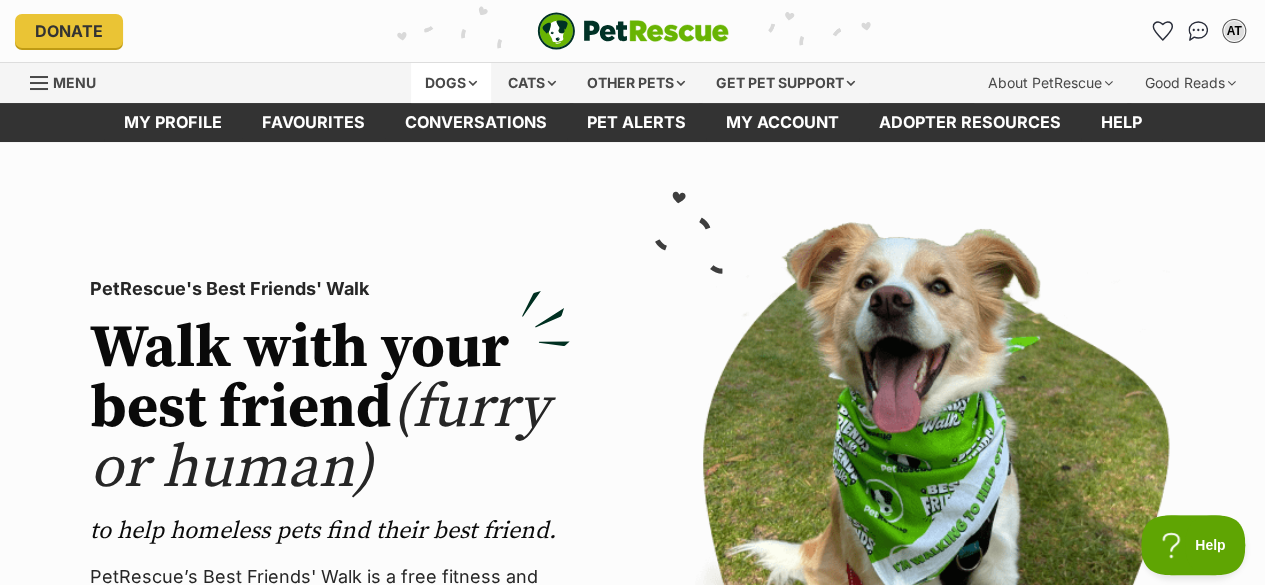 click on "Dogs" at bounding box center (451, 83) 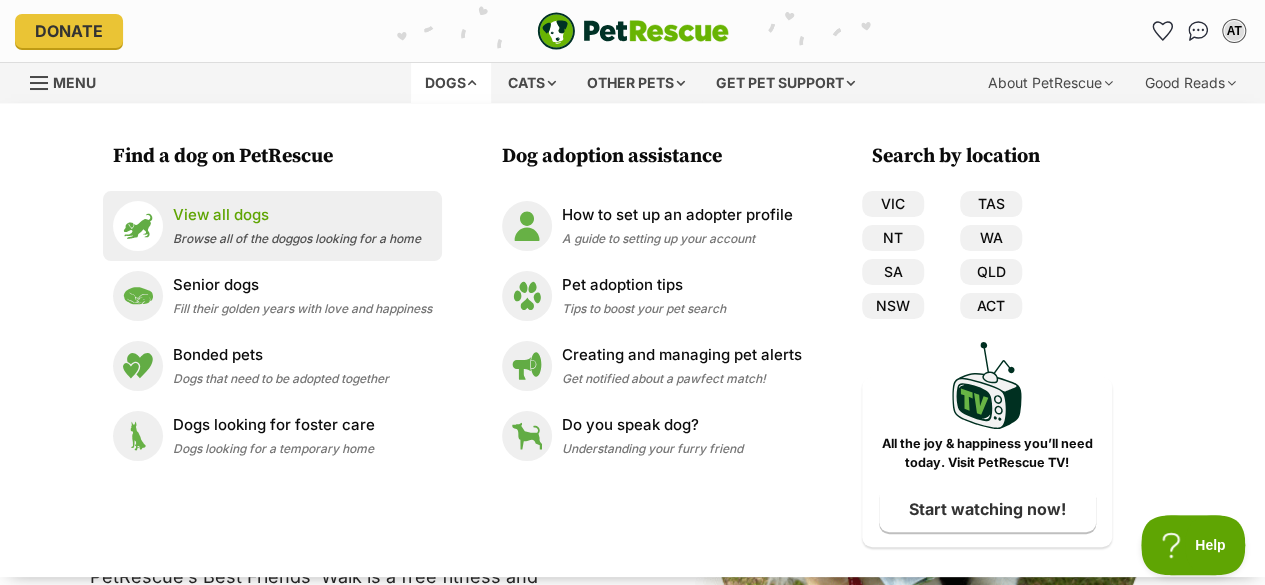 click on "View all dogs
Browse all of the doggos looking for a home" at bounding box center (297, 225) 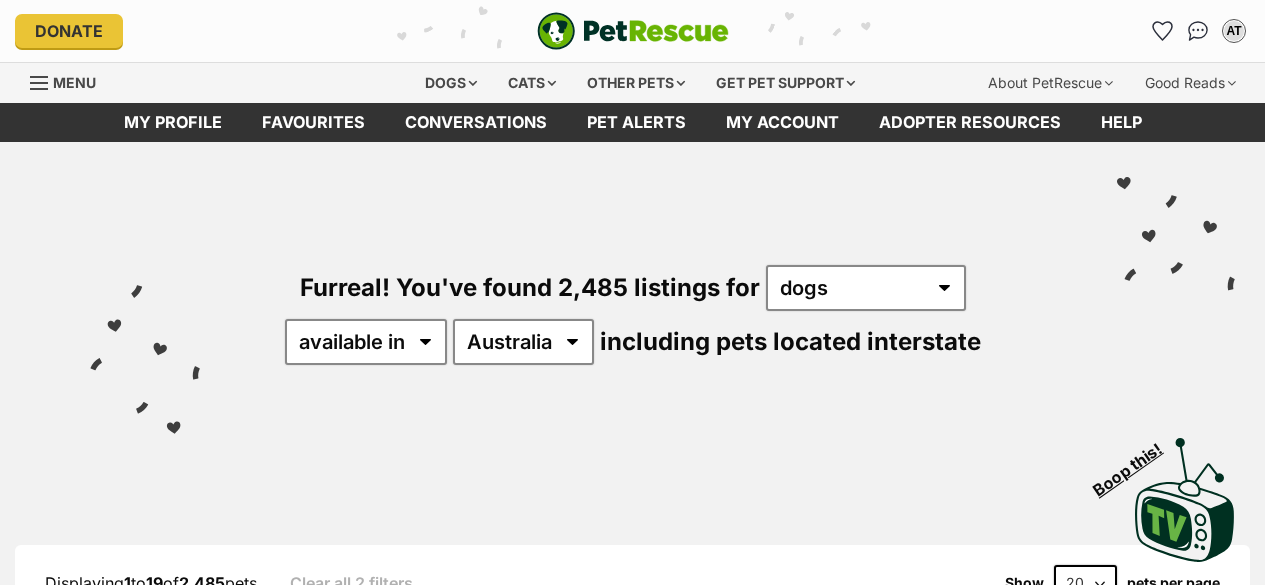 scroll, scrollTop: 0, scrollLeft: 0, axis: both 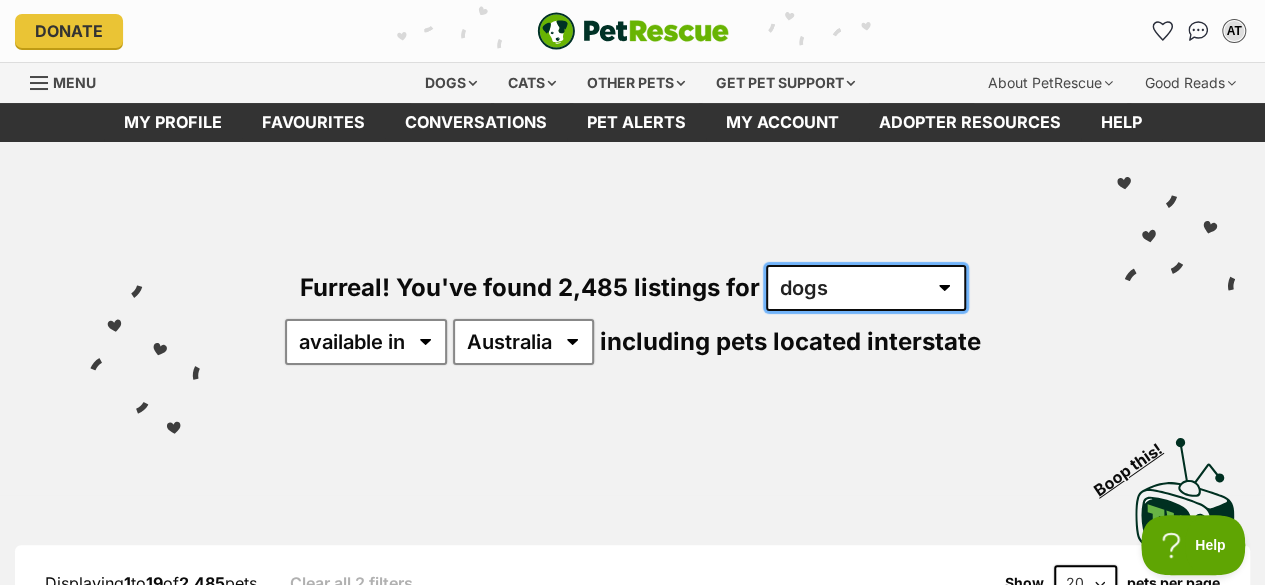 click on "any type of pet
cats
dogs
other pets" at bounding box center (866, 288) 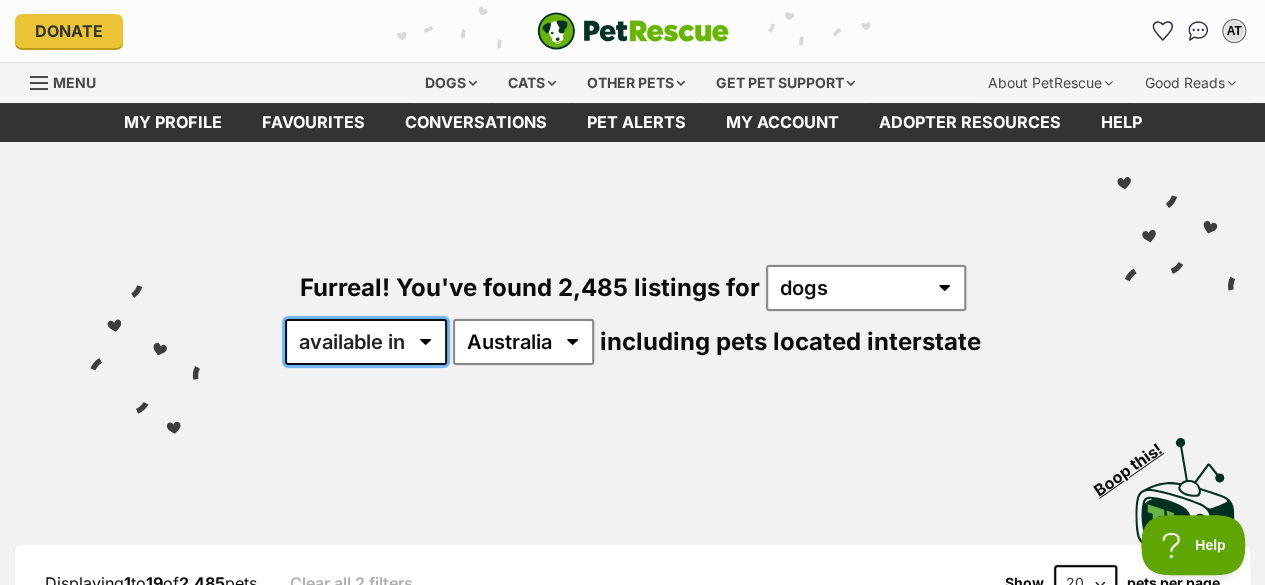 click on "available in
located in" at bounding box center (366, 342) 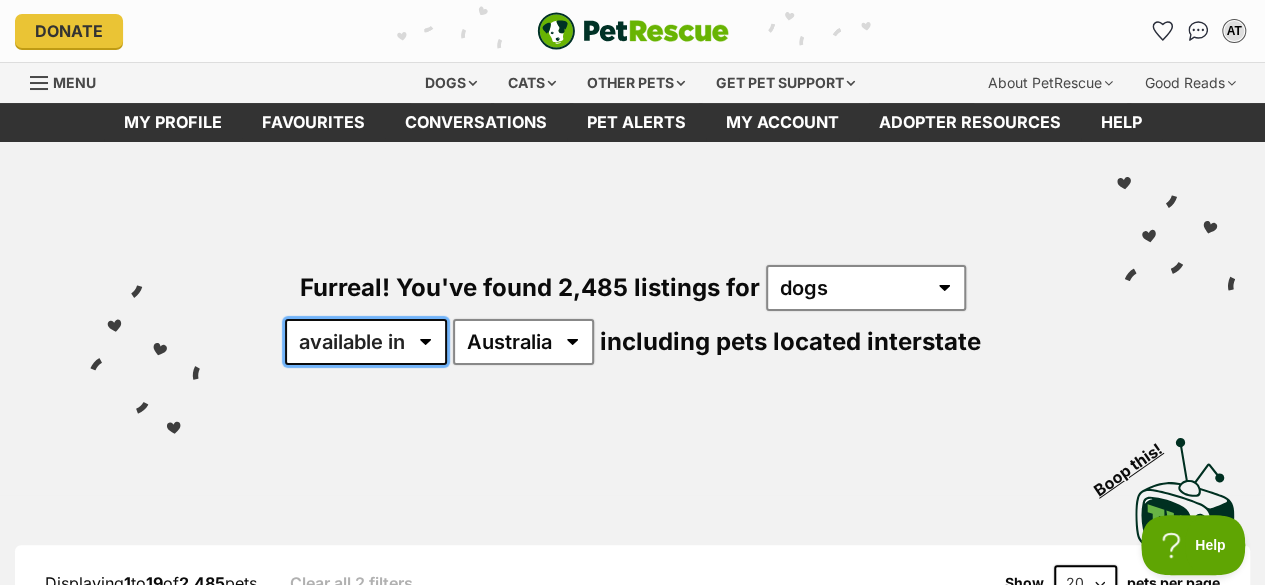select on "disabled" 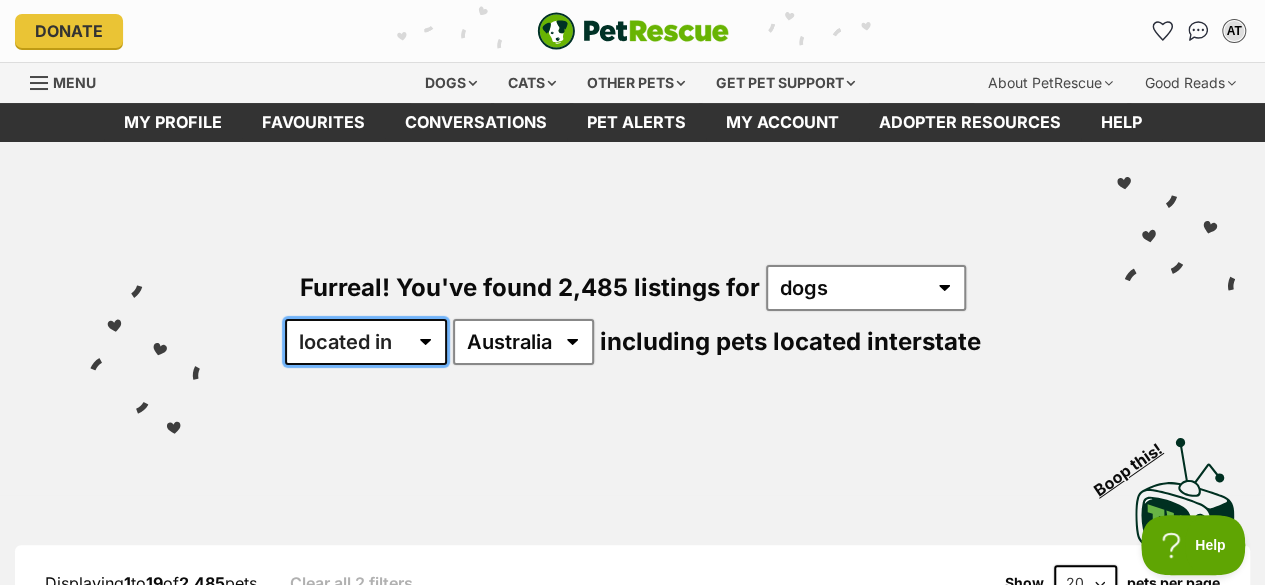 click on "available in
located in" at bounding box center [366, 342] 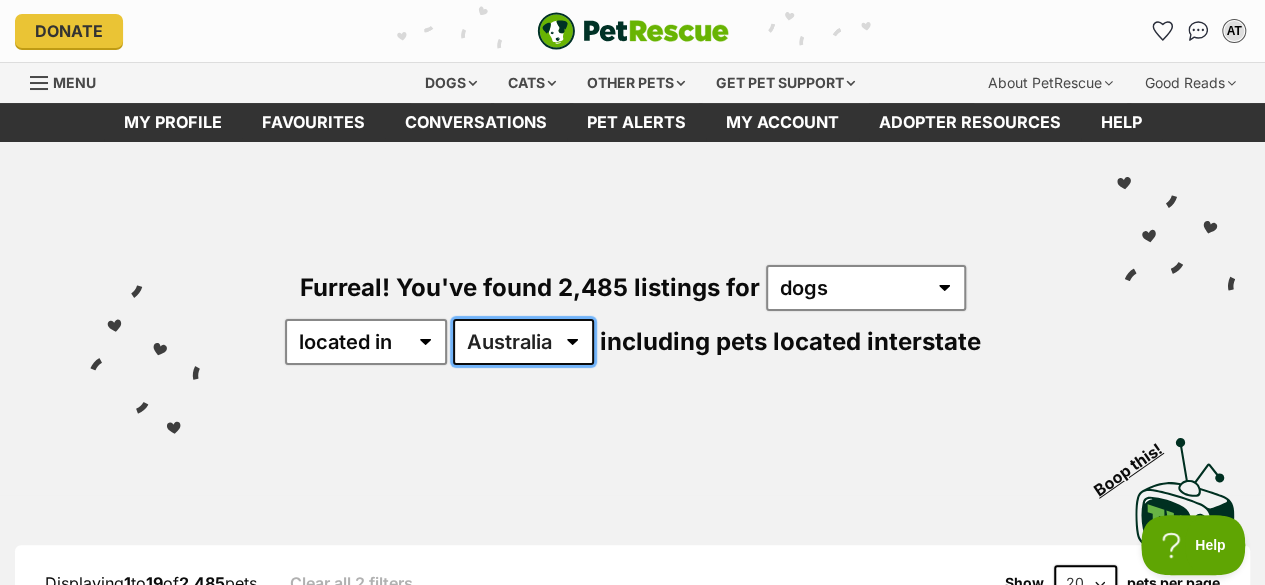 click on "Australia
ACT
NSW
NT
QLD
SA
TAS
VIC
WA" at bounding box center [523, 342] 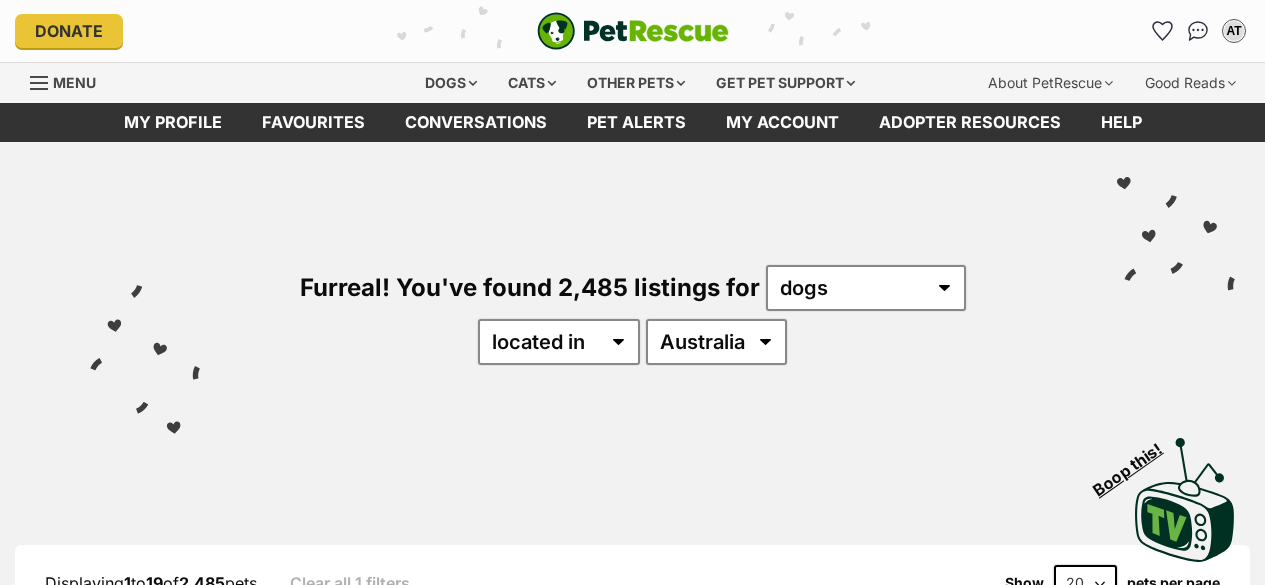 scroll, scrollTop: 0, scrollLeft: 0, axis: both 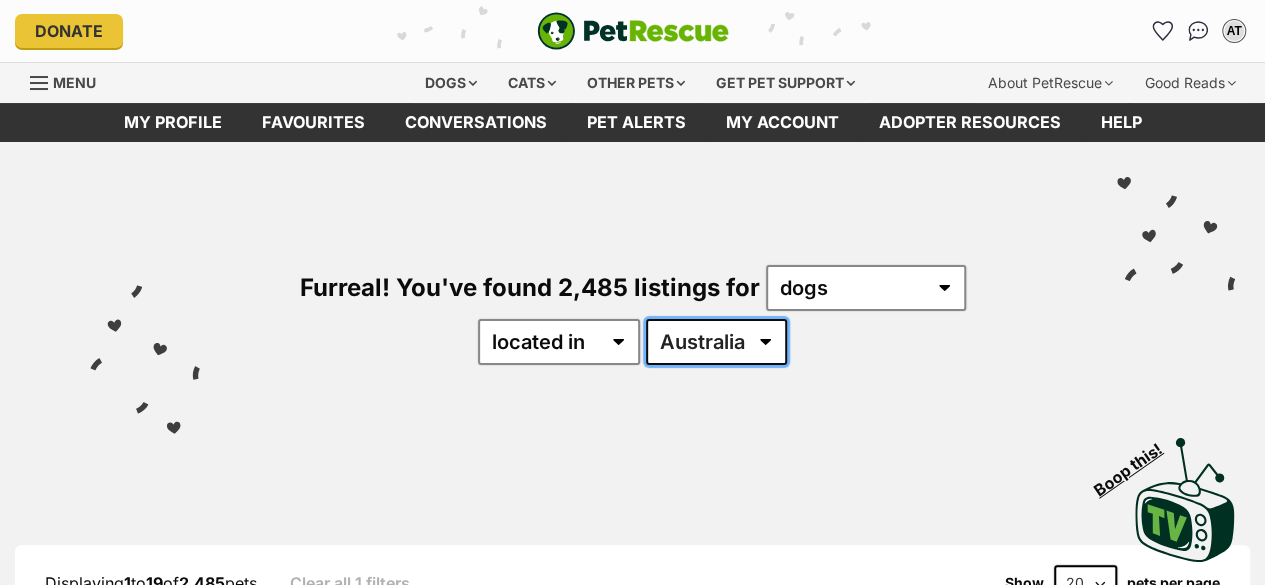 drag, startPoint x: 0, startPoint y: 0, endPoint x: 737, endPoint y: 344, distance: 813.3296 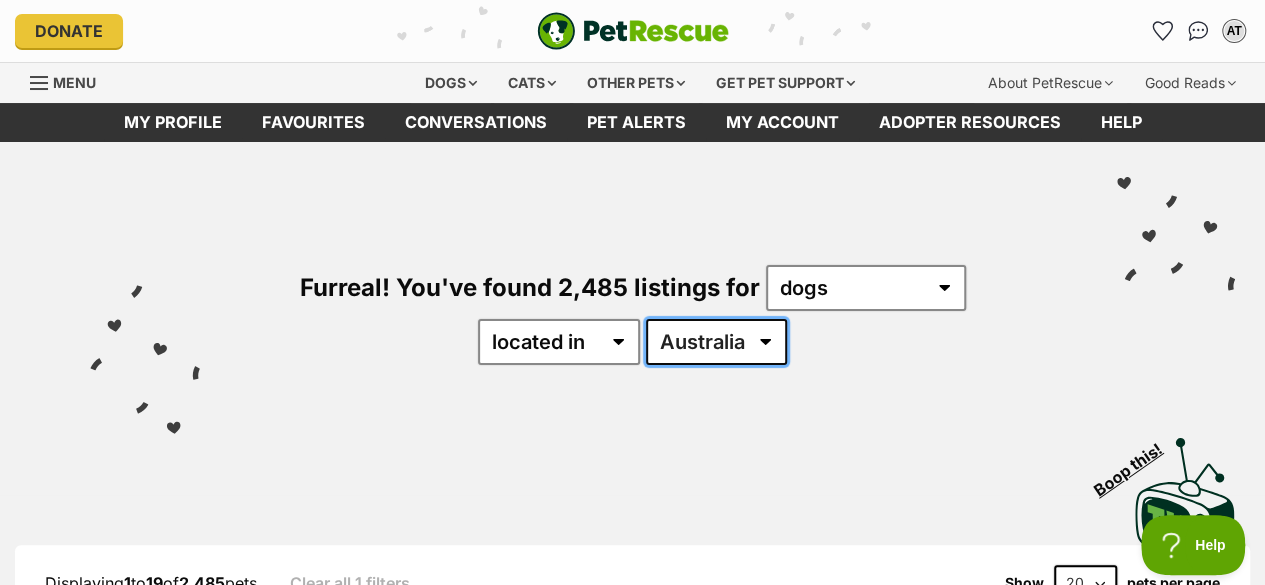 scroll, scrollTop: 0, scrollLeft: 0, axis: both 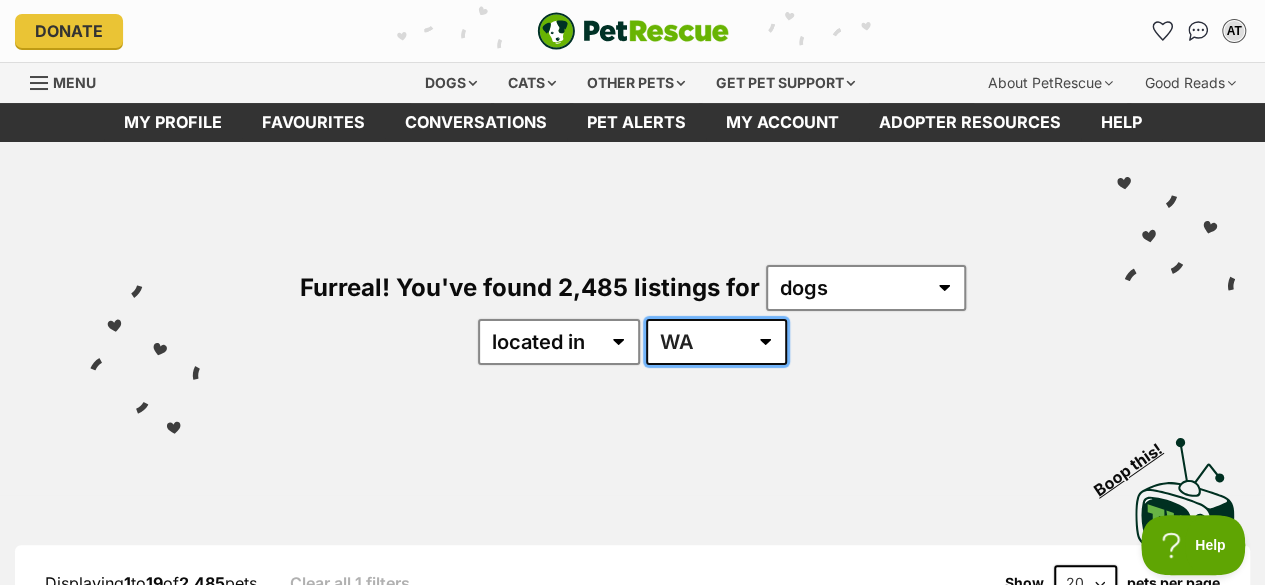 click on "Australia
ACT
NSW
NT
QLD
SA
TAS
VIC
WA" at bounding box center (716, 342) 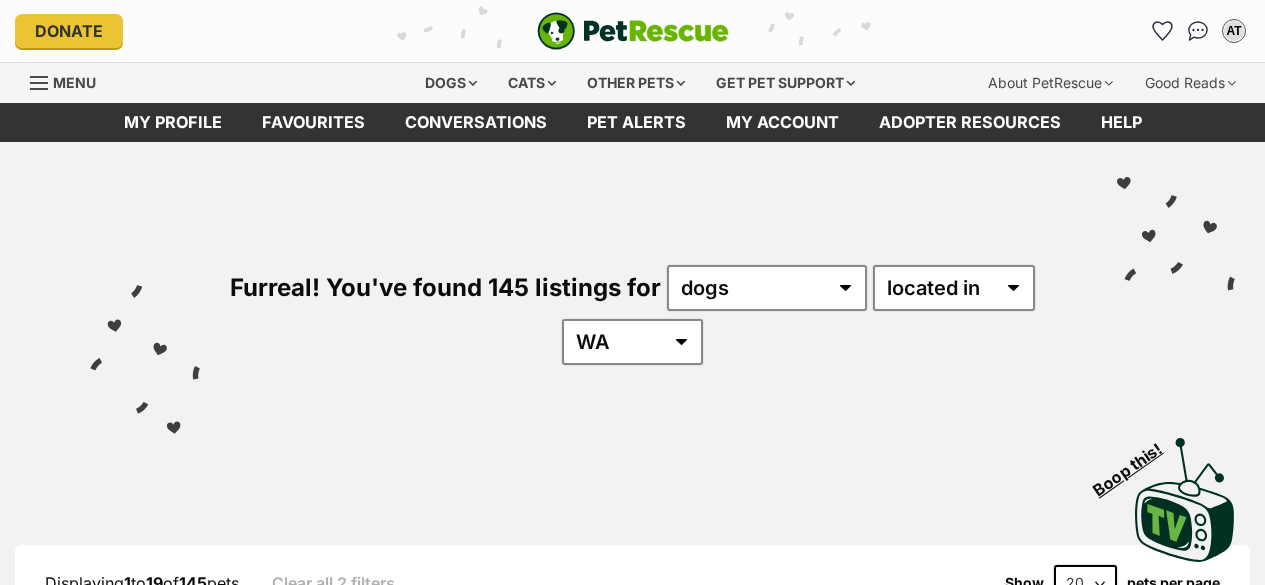 scroll, scrollTop: 0, scrollLeft: 0, axis: both 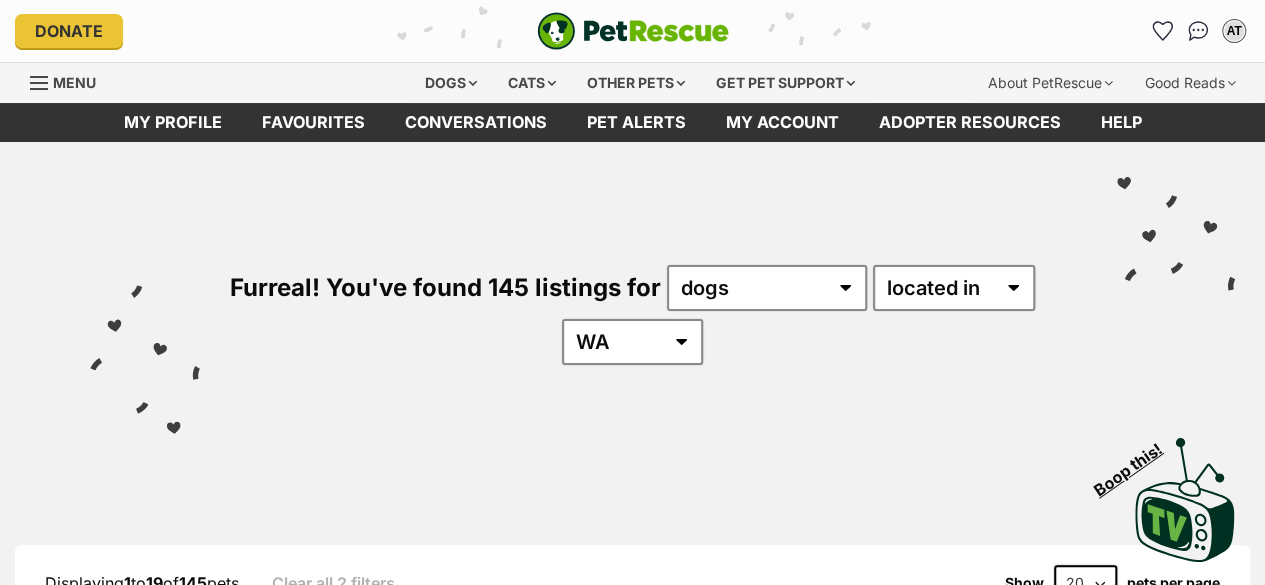 drag, startPoint x: 0, startPoint y: 0, endPoint x: 644, endPoint y: 405, distance: 760.7634 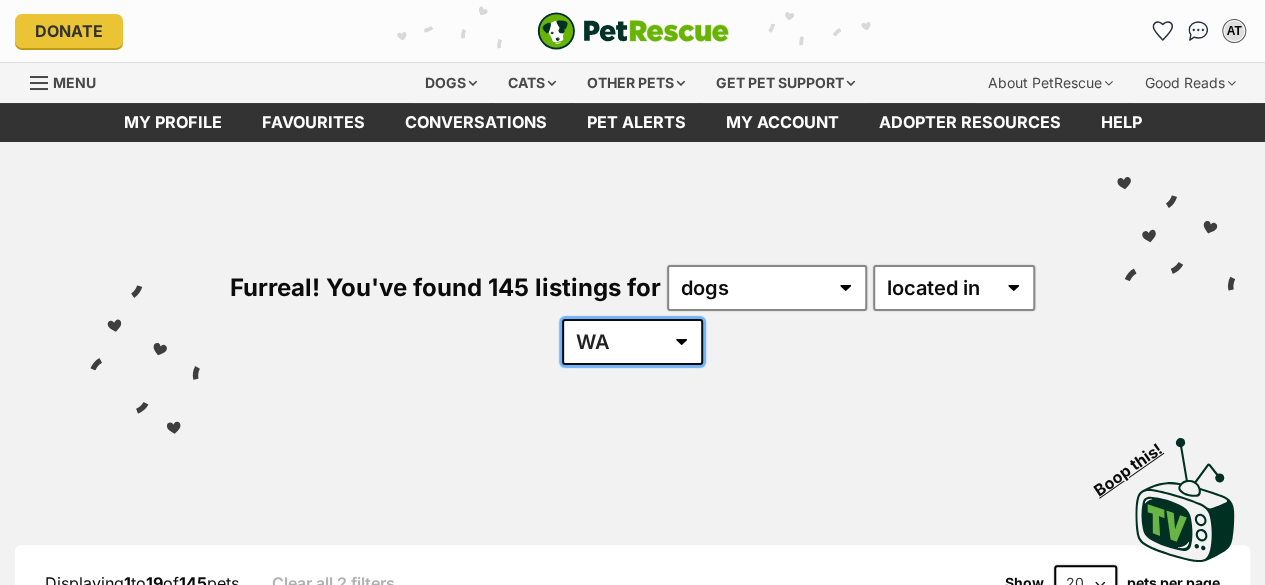 click on "Australia
ACT
NSW
NT
QLD
SA
TAS
VIC
WA" at bounding box center [632, 342] 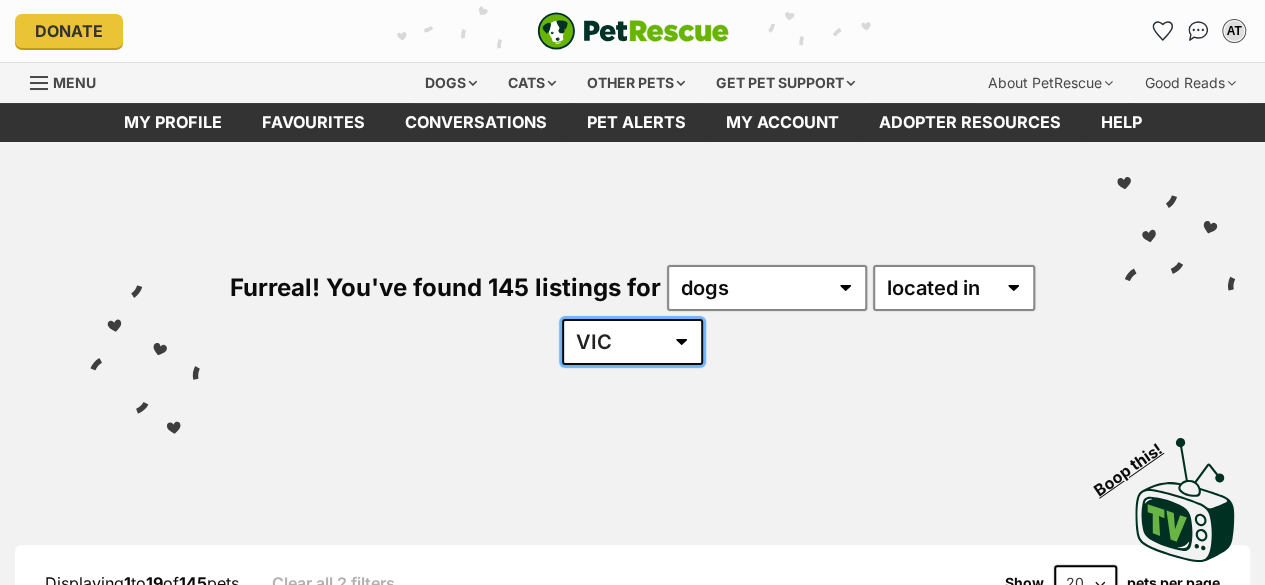 click on "Australia
ACT
NSW
NT
QLD
SA
TAS
VIC
WA" at bounding box center (632, 342) 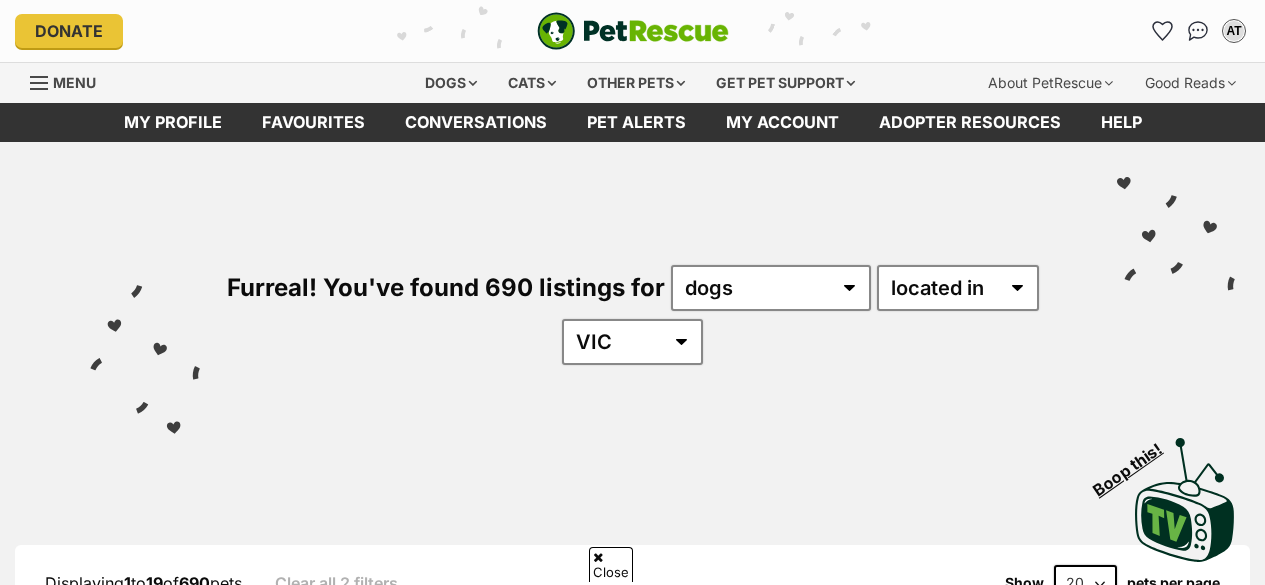 scroll, scrollTop: 469, scrollLeft: 0, axis: vertical 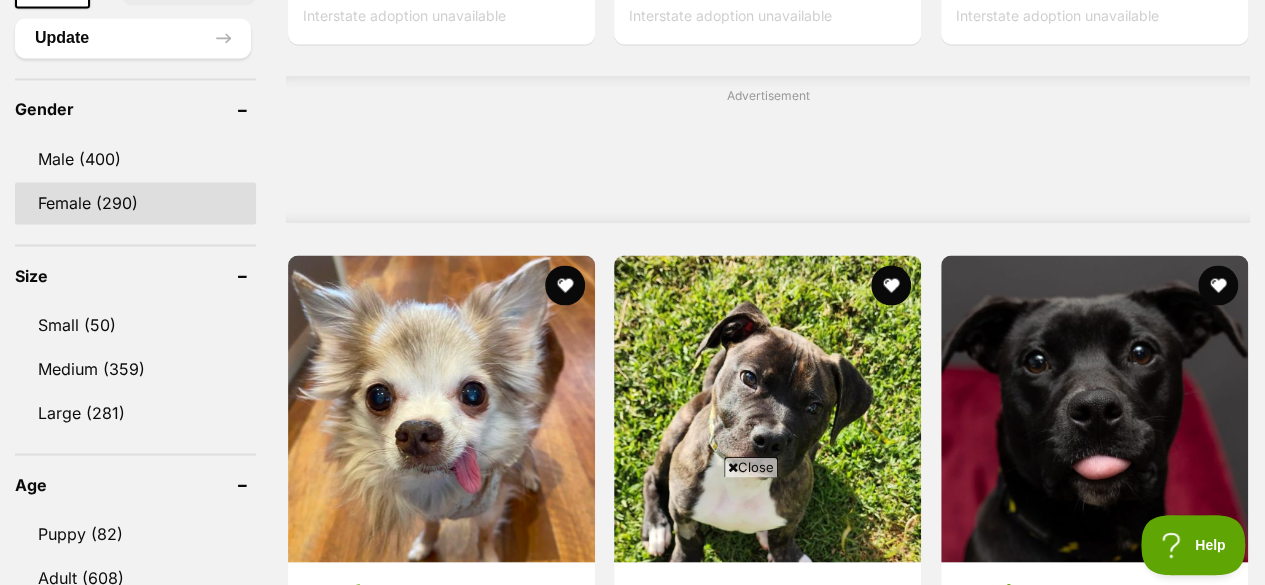 click on "Female (290)" at bounding box center [135, 203] 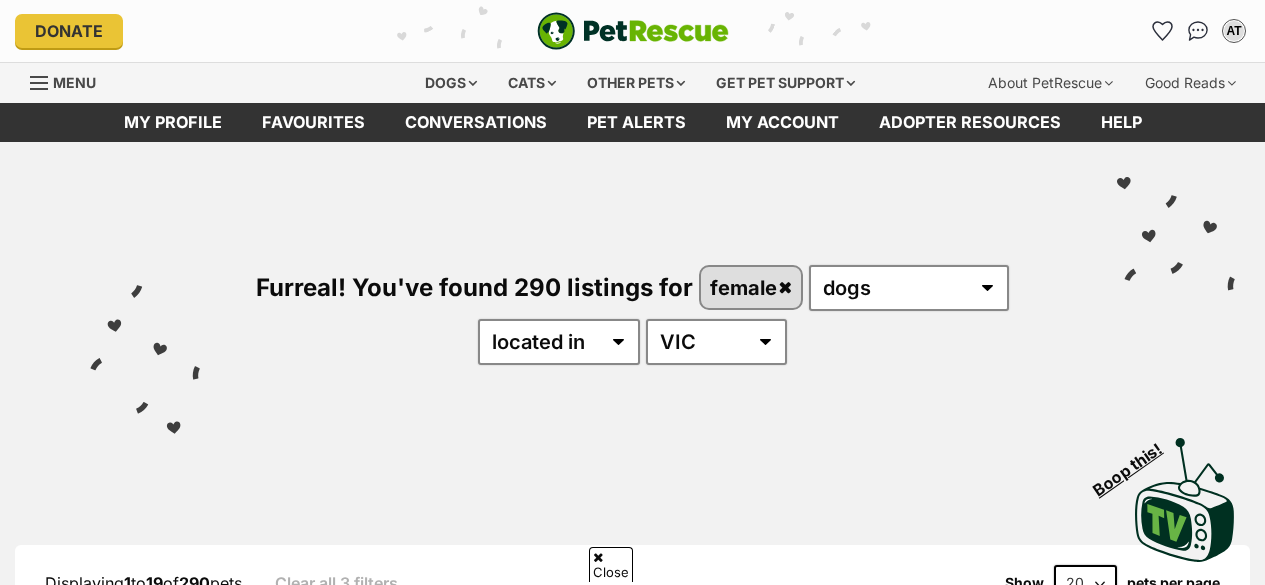 scroll, scrollTop: 1037, scrollLeft: 0, axis: vertical 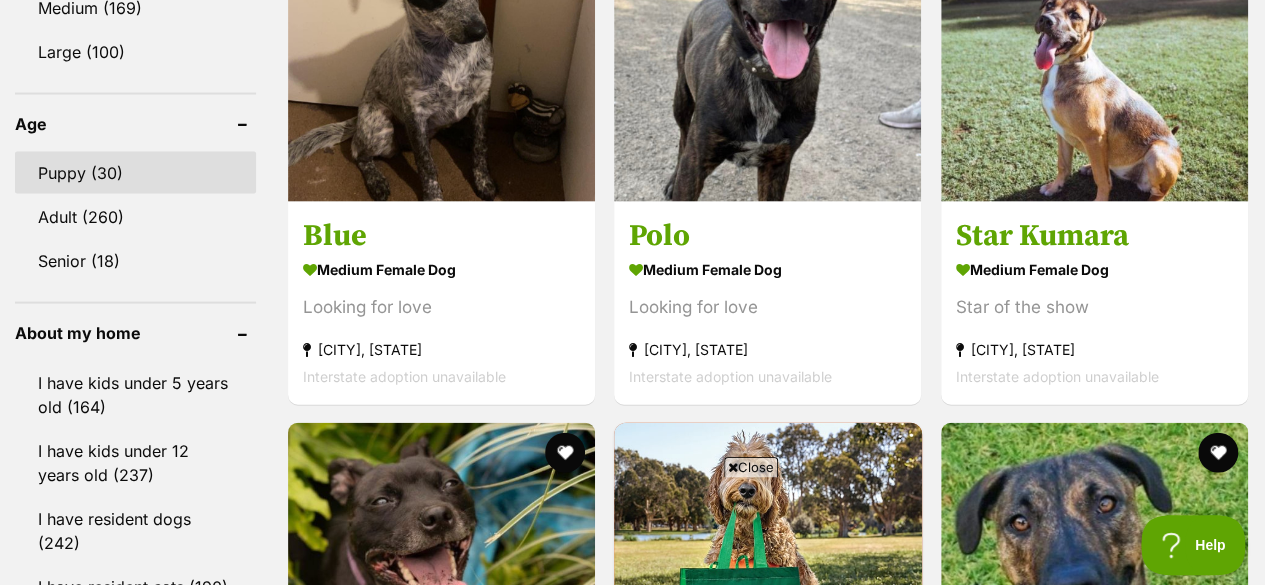 click on "Puppy (30)" at bounding box center (135, 173) 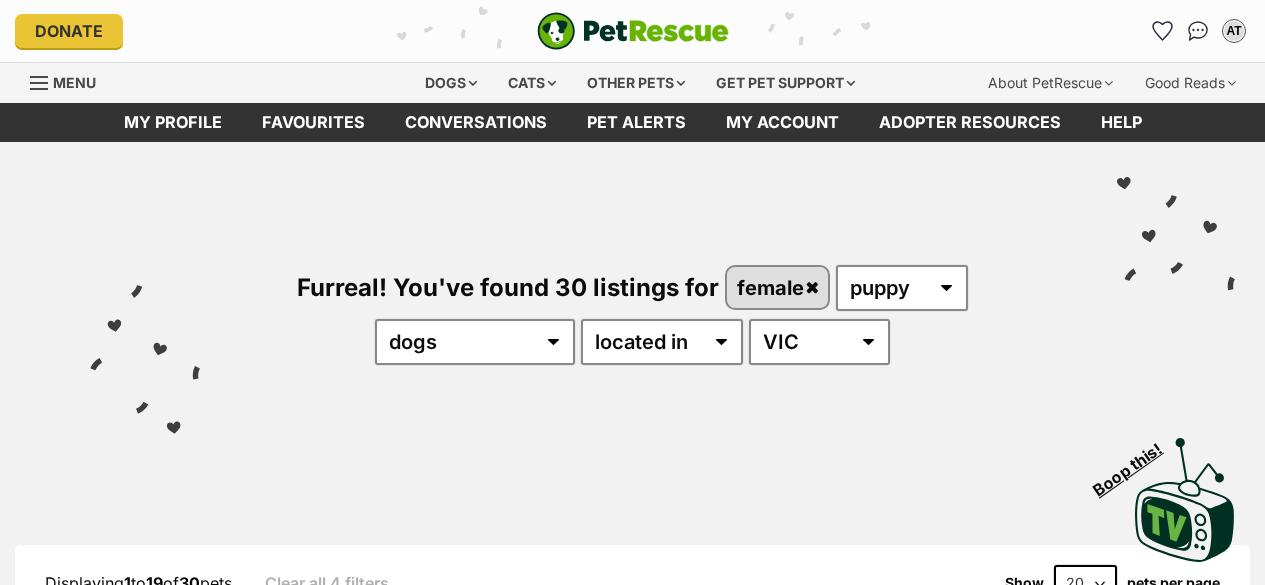 scroll, scrollTop: 324, scrollLeft: 0, axis: vertical 